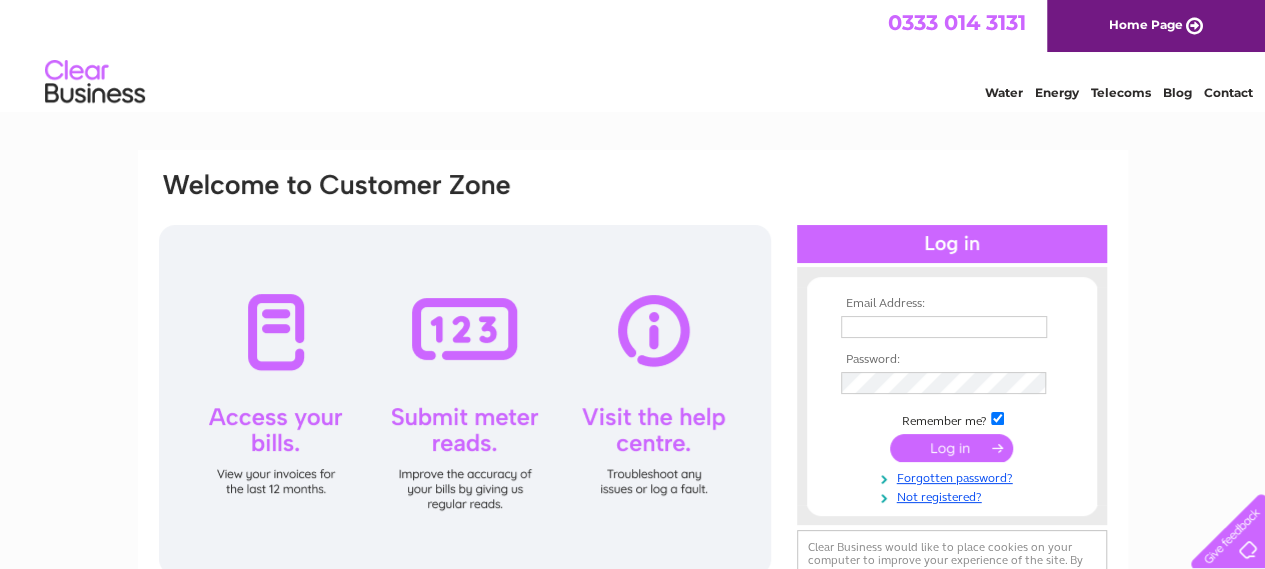 scroll, scrollTop: 0, scrollLeft: 0, axis: both 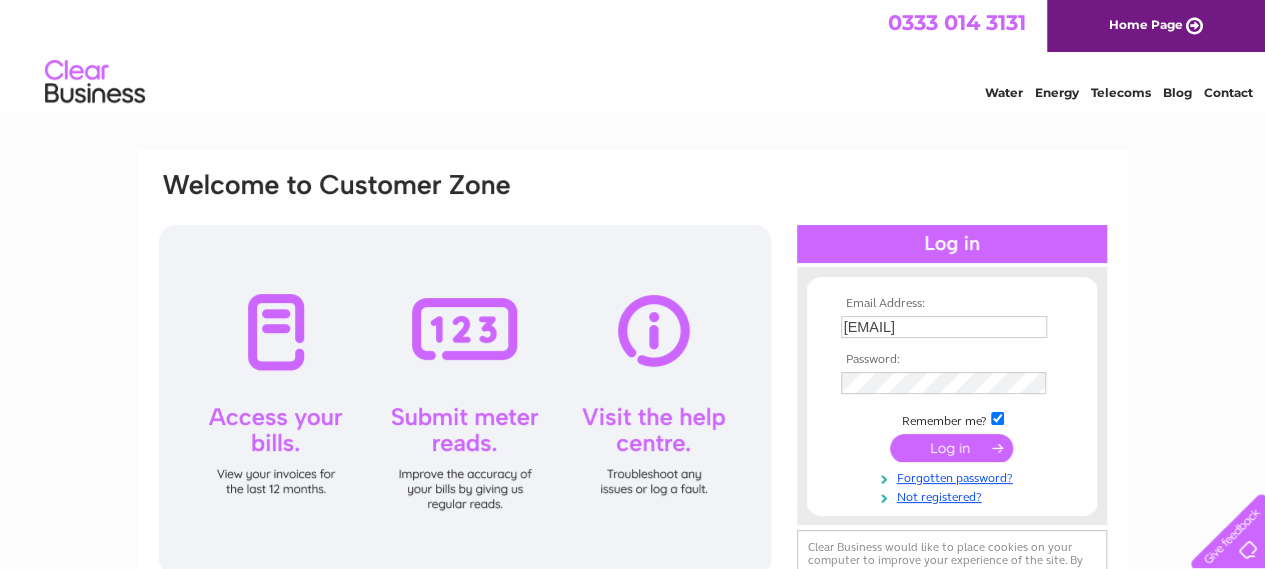 click at bounding box center (951, 448) 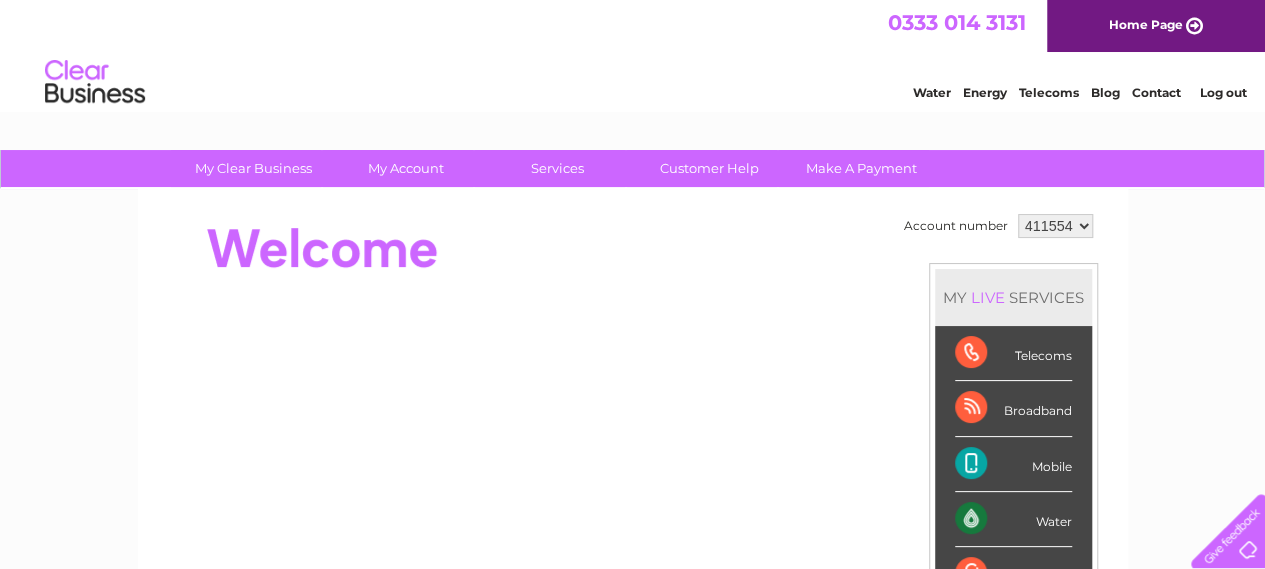 scroll, scrollTop: 0, scrollLeft: 0, axis: both 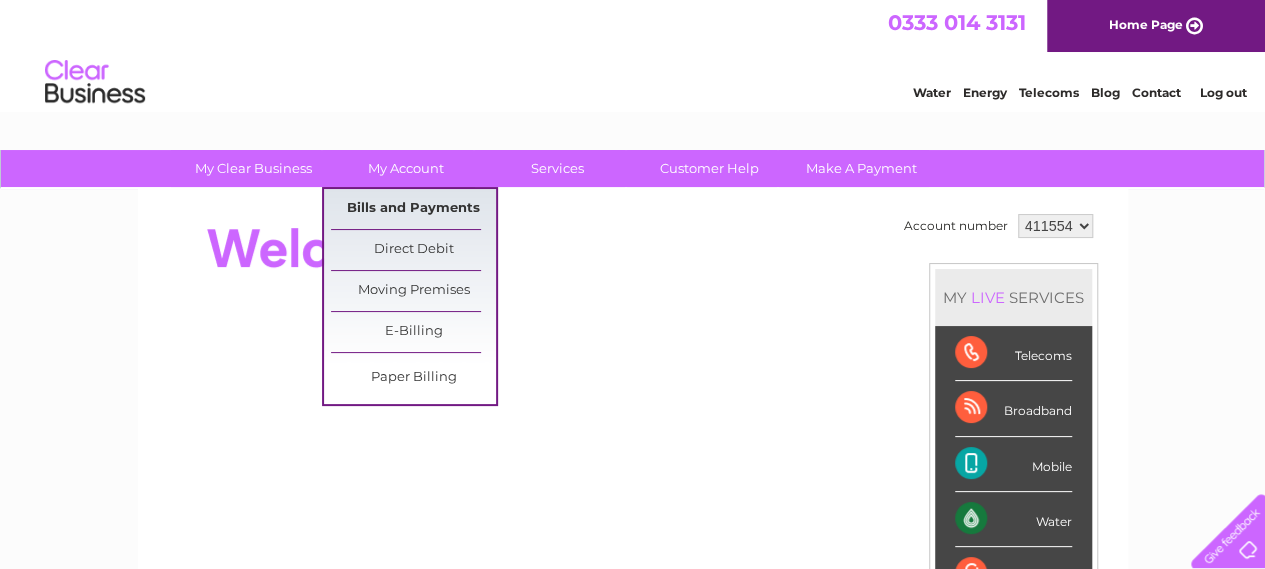 click on "Bills and Payments" at bounding box center [413, 209] 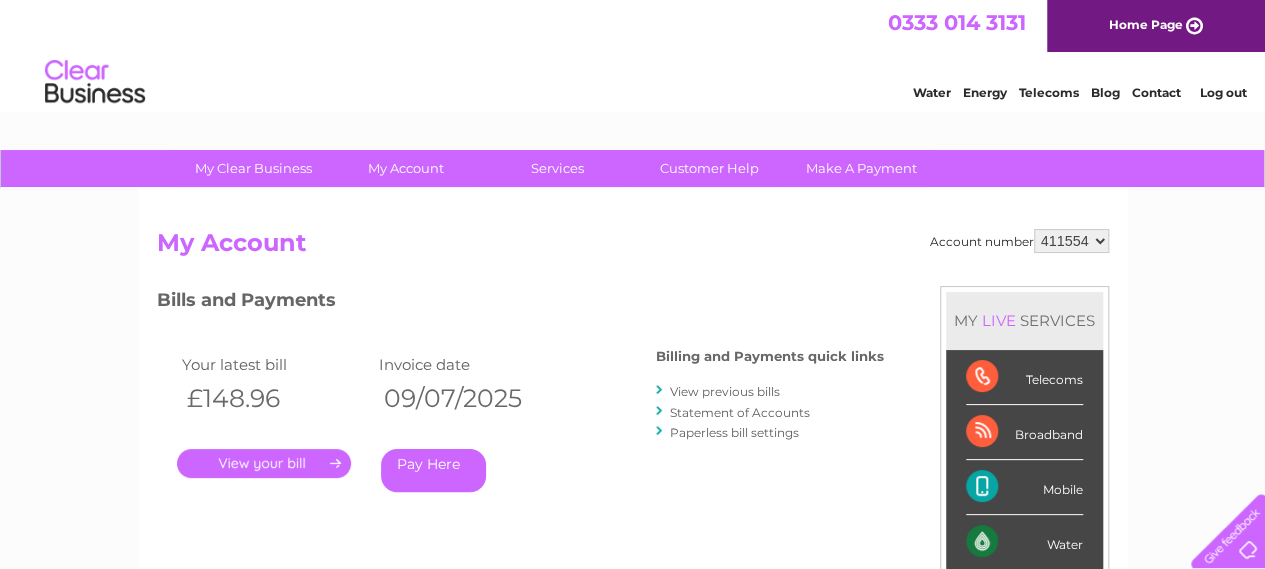 scroll, scrollTop: 0, scrollLeft: 0, axis: both 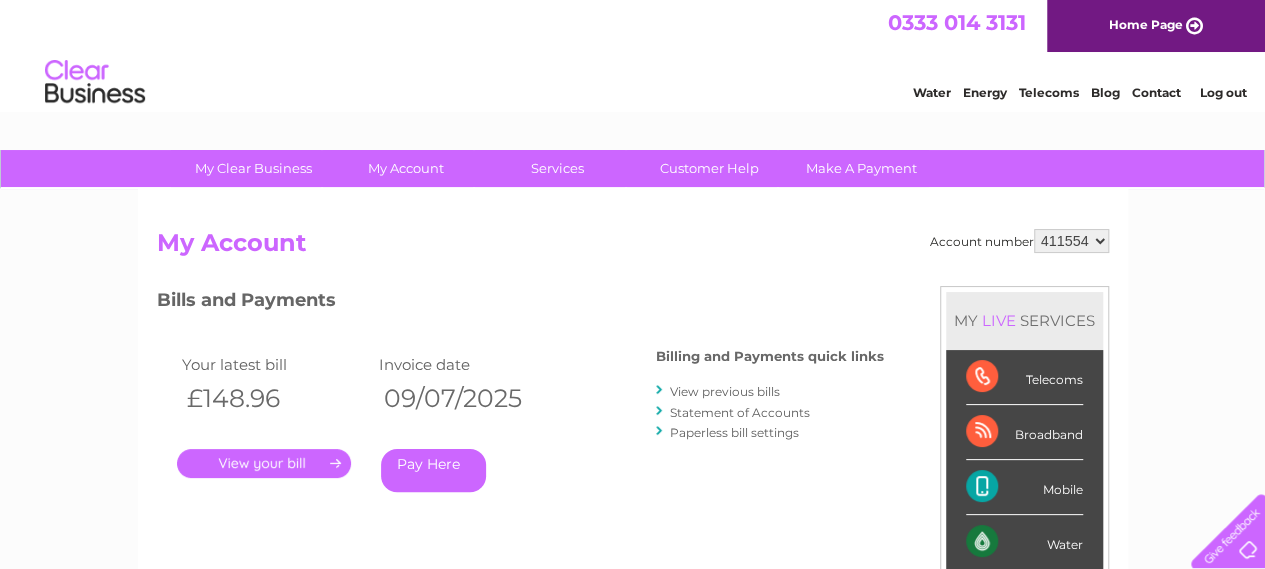 click on "411554
448241
448242
448243
448244
448245
448246" at bounding box center (1071, 241) 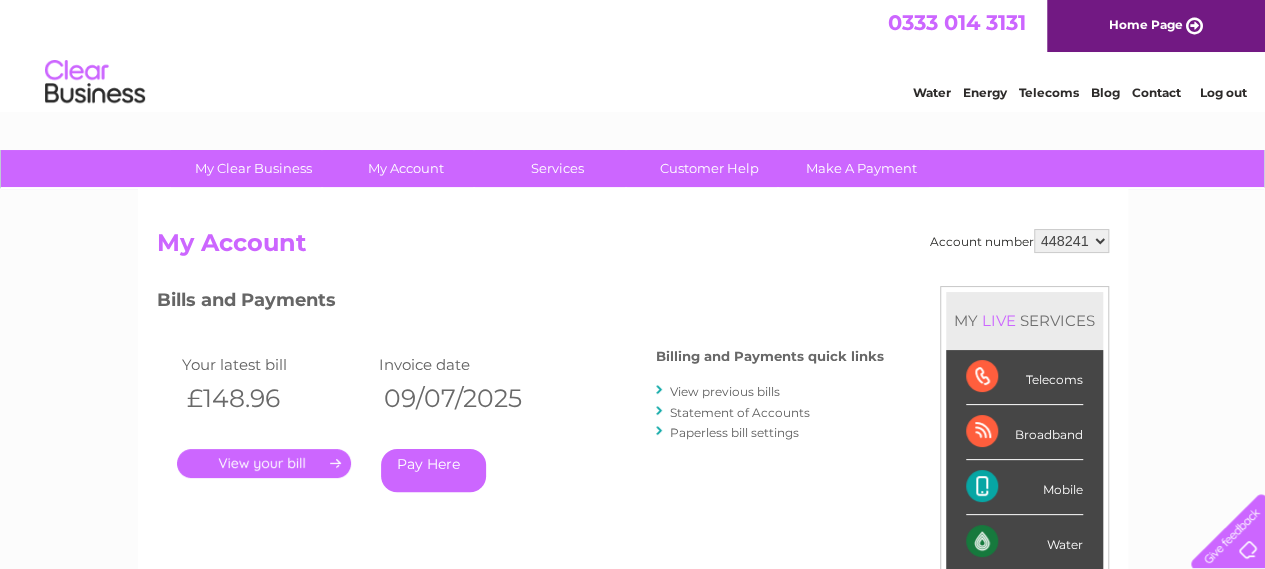 click on "411554
448241
448242
448243
448244
448245
448246" at bounding box center [1071, 241] 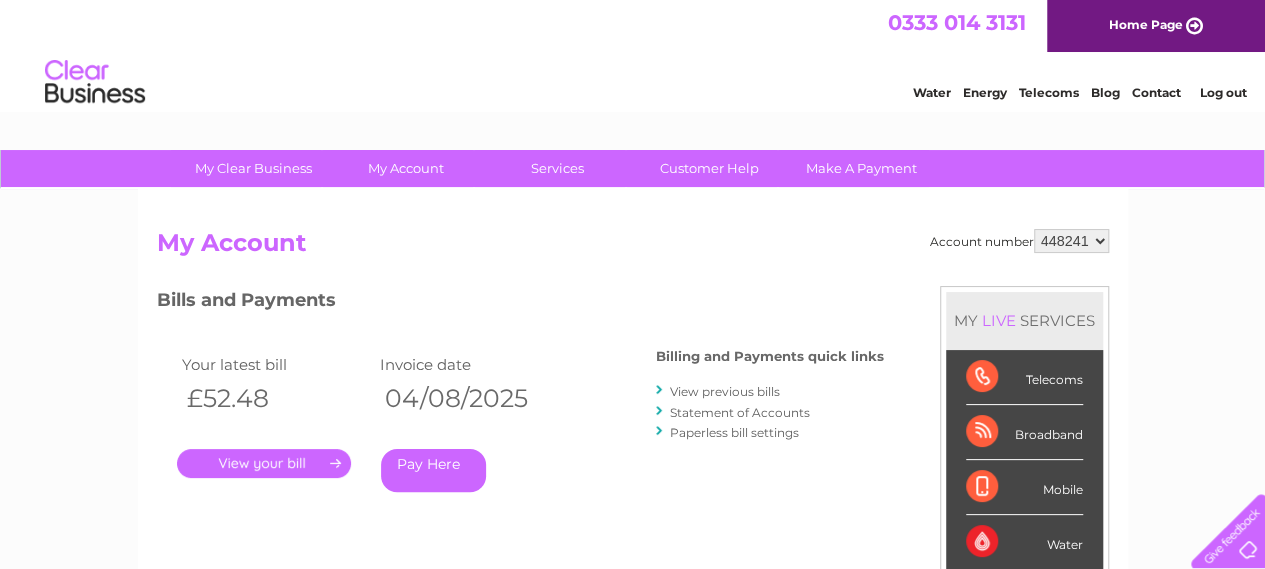 scroll, scrollTop: 0, scrollLeft: 0, axis: both 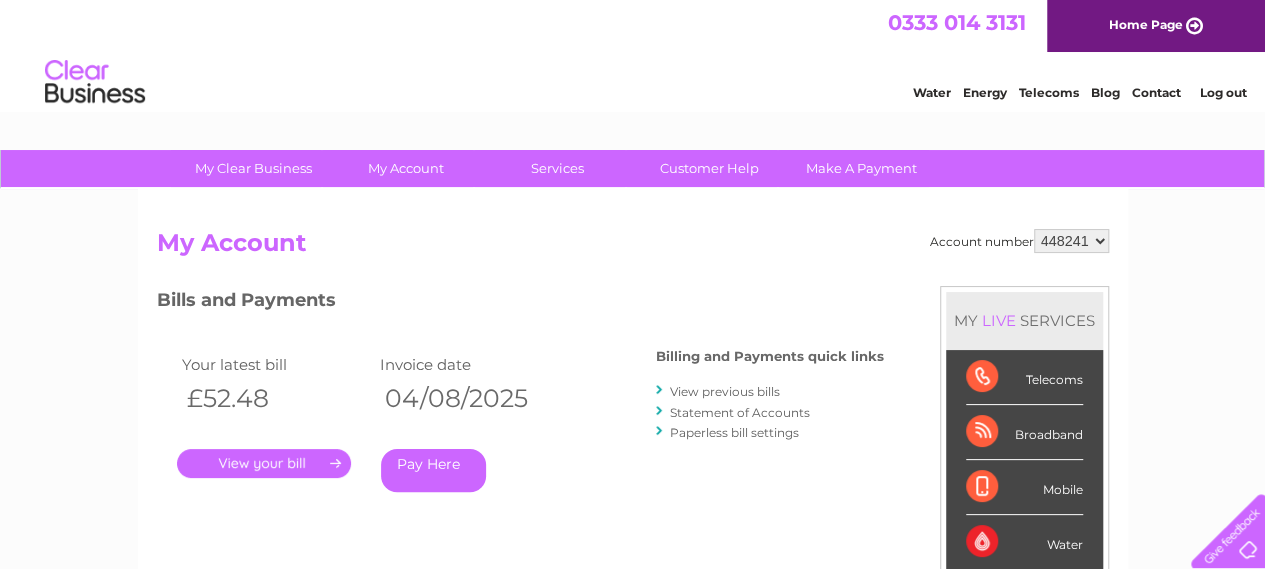 click on "." at bounding box center [264, 463] 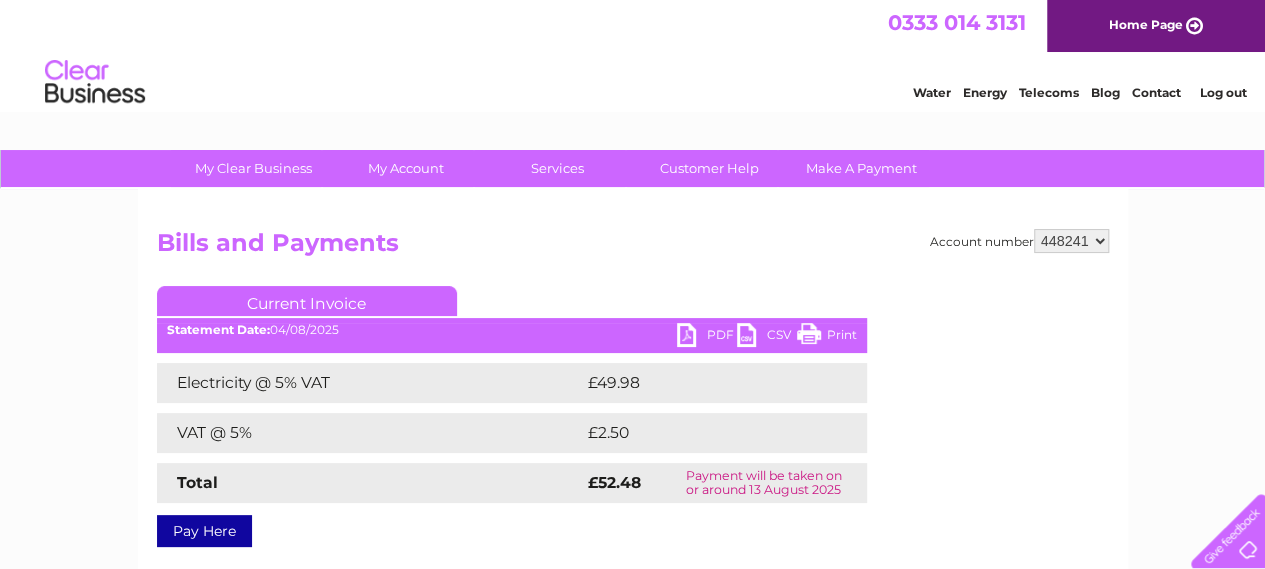 scroll, scrollTop: 0, scrollLeft: 0, axis: both 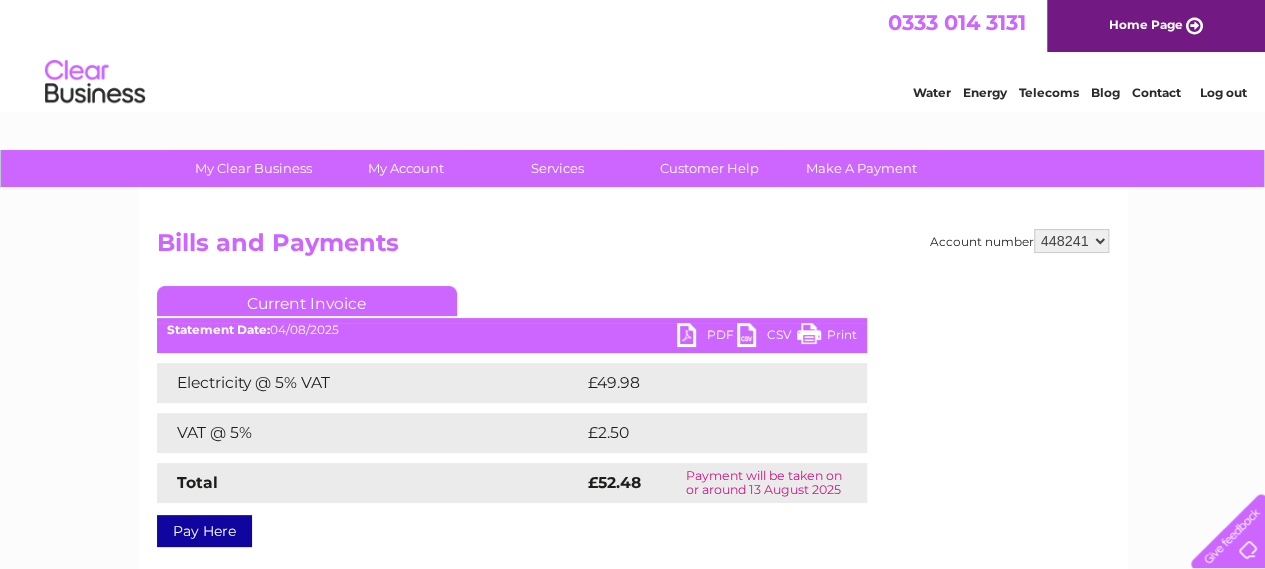 click on "PDF" at bounding box center [707, 337] 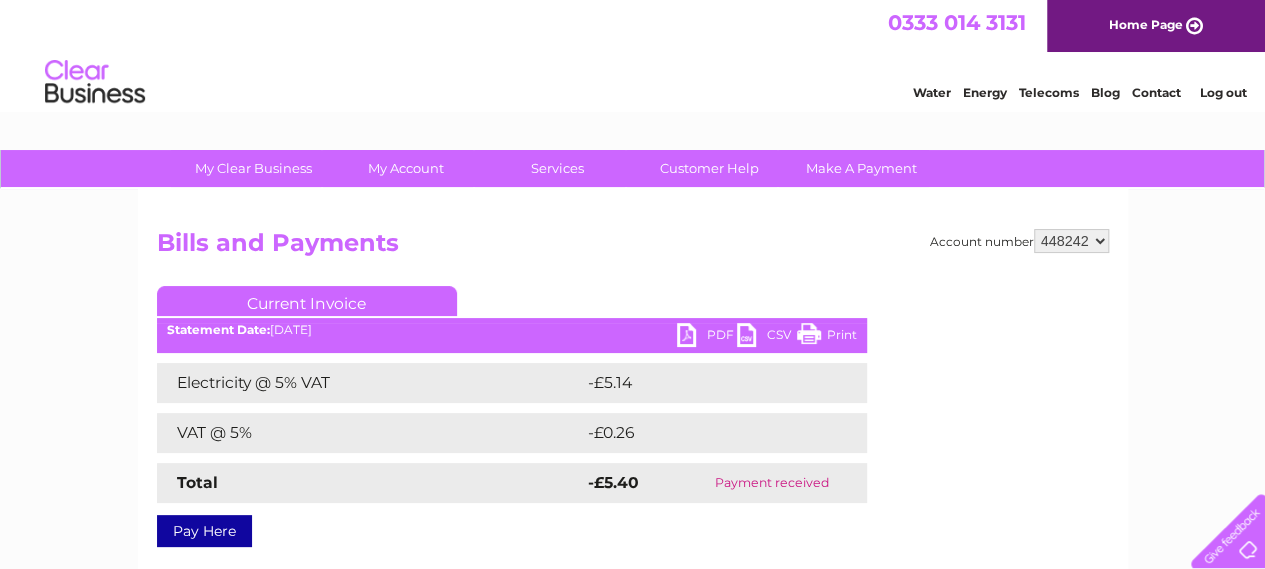 scroll, scrollTop: 0, scrollLeft: 0, axis: both 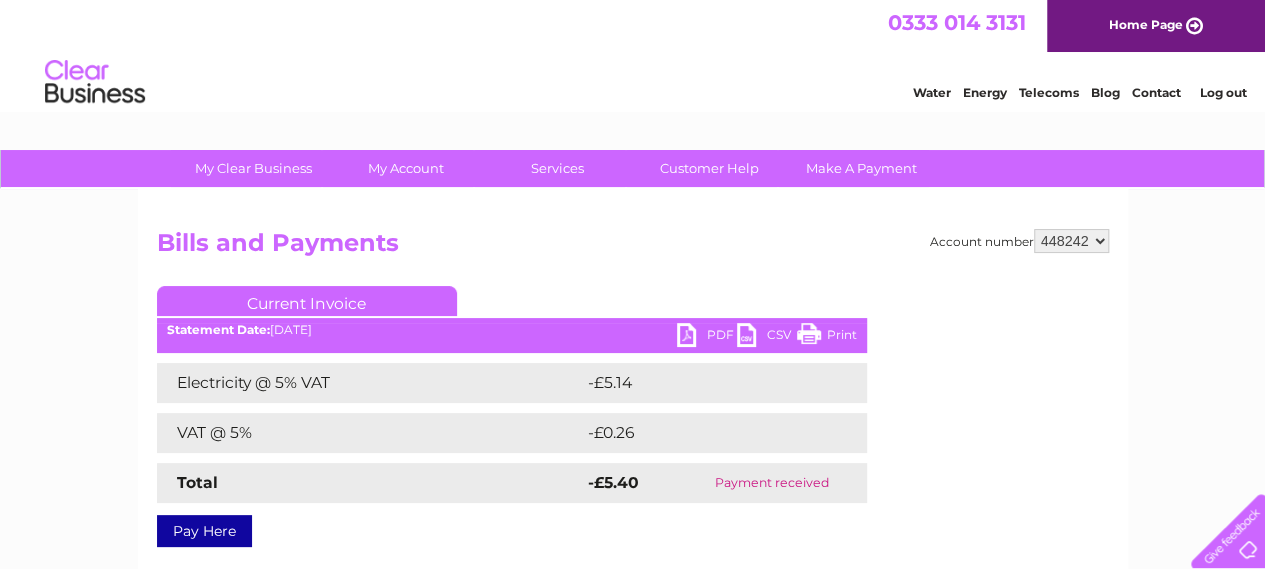 click on "411554
448241
448242
448243
448244
448245
448246" at bounding box center [1071, 241] 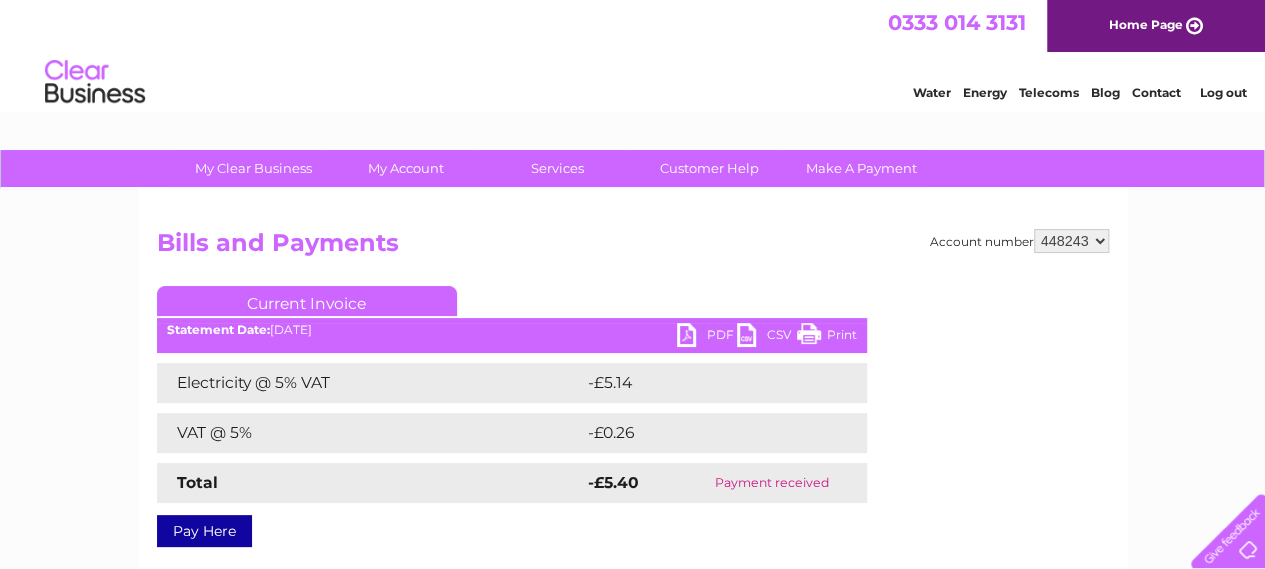 click on "411554
448241
448242
448243
448244
448245
448246" at bounding box center (1071, 241) 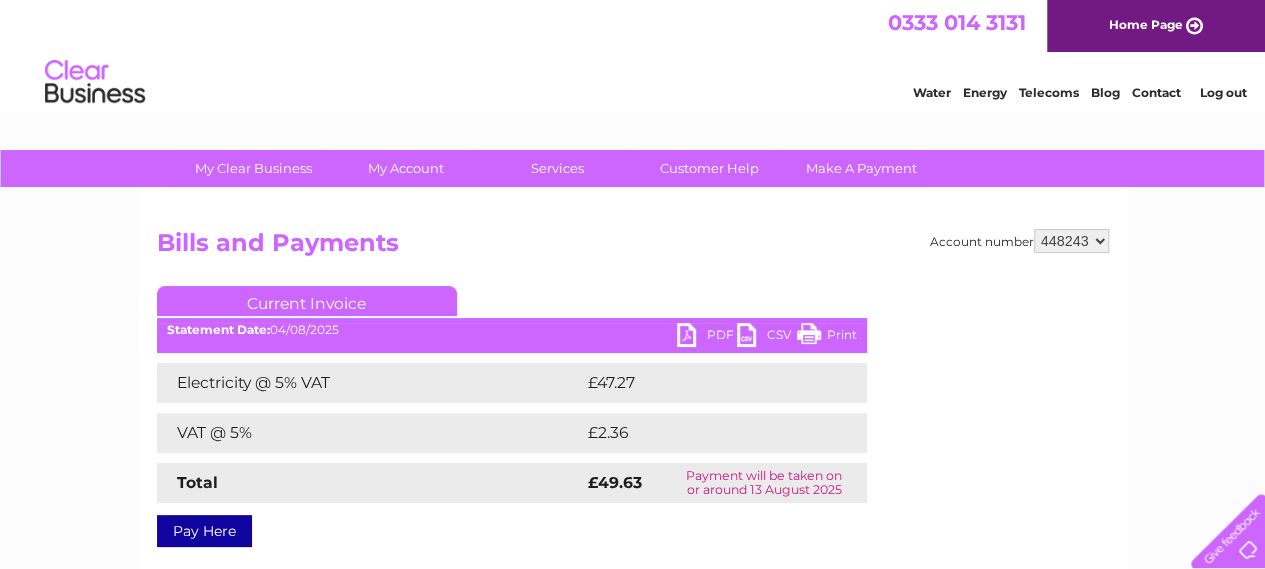 scroll, scrollTop: 0, scrollLeft: 0, axis: both 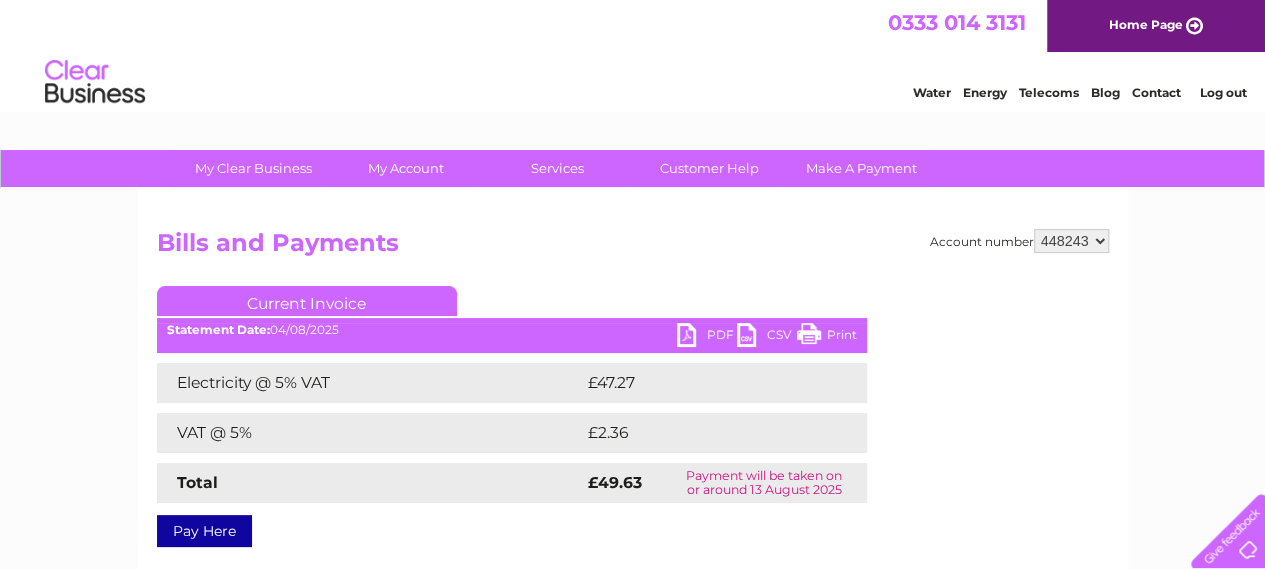 click on "PDF" at bounding box center [707, 337] 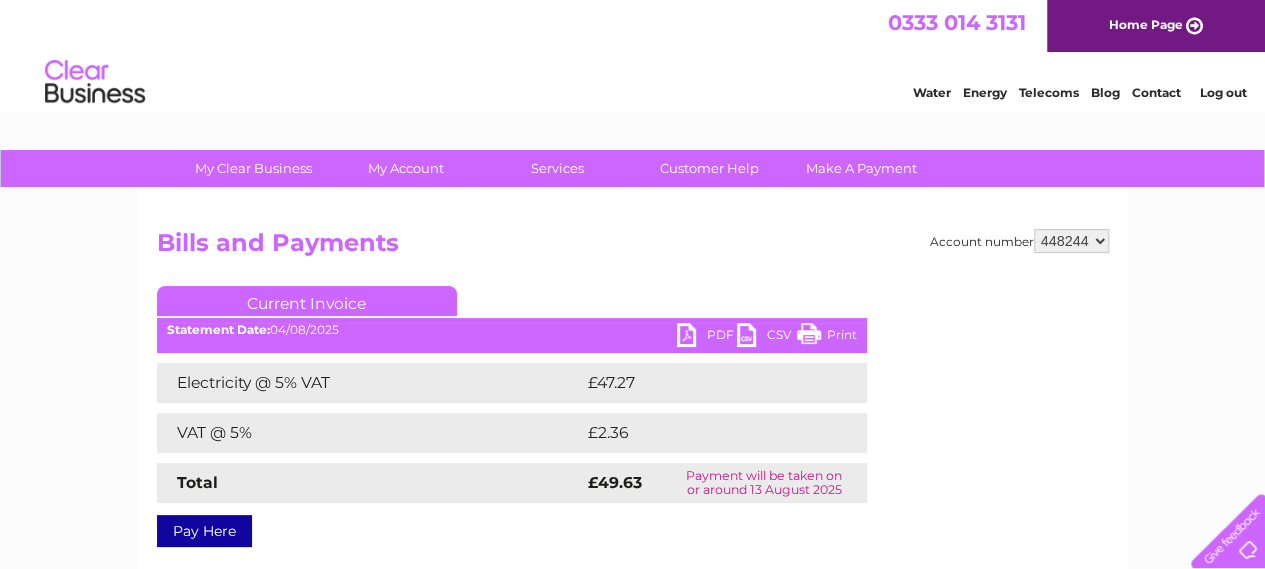 click on "411554
448241
448242
448243
448244
448245
448246" at bounding box center (1071, 241) 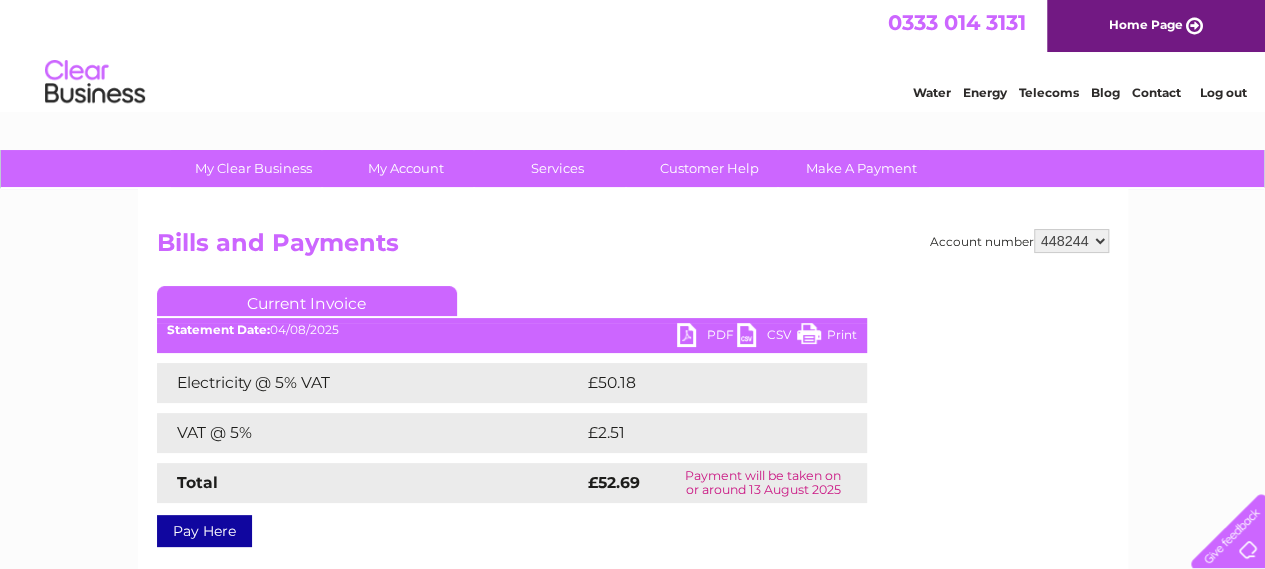 scroll, scrollTop: 0, scrollLeft: 0, axis: both 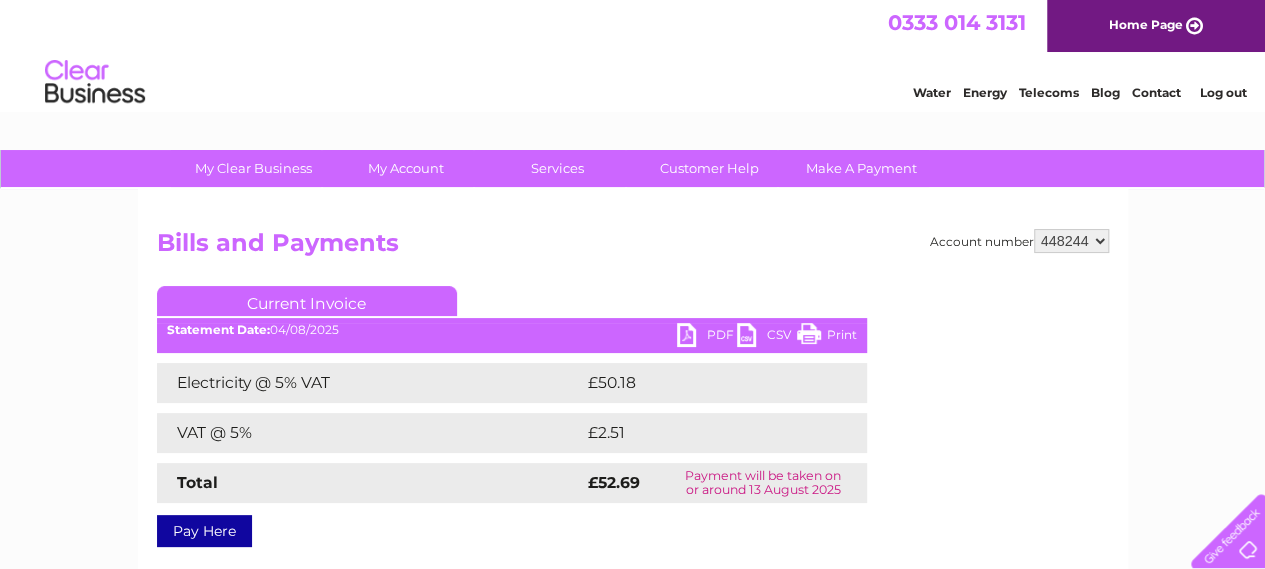 click on "PDF" at bounding box center (707, 337) 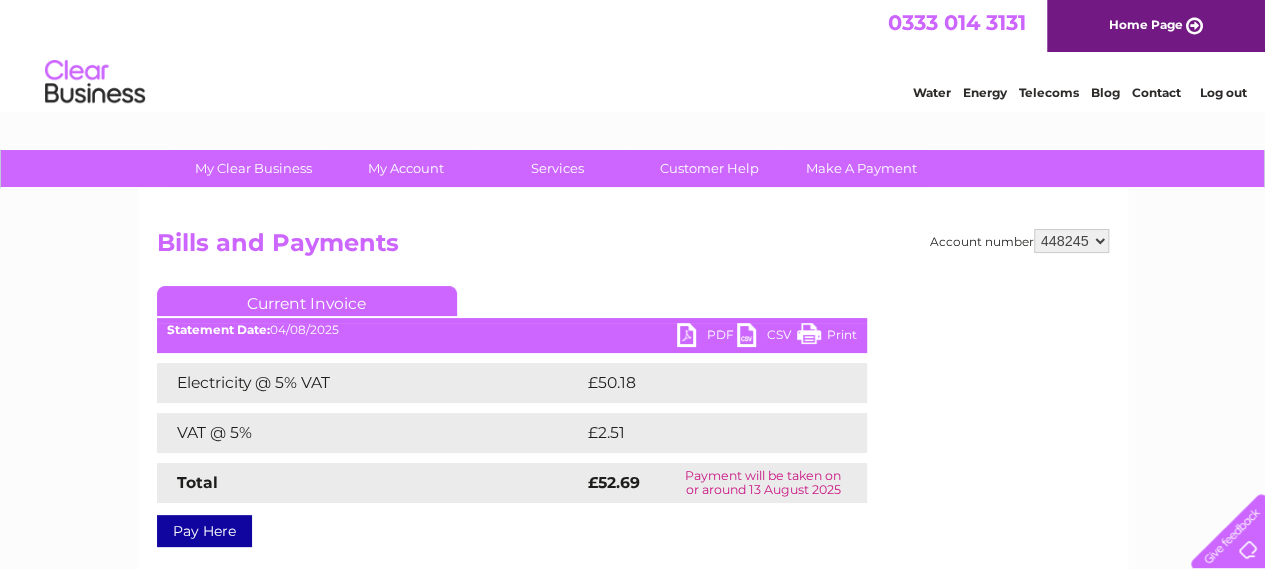 click on "411554
448241
448242
448243
448244
448245
448246" at bounding box center [1071, 241] 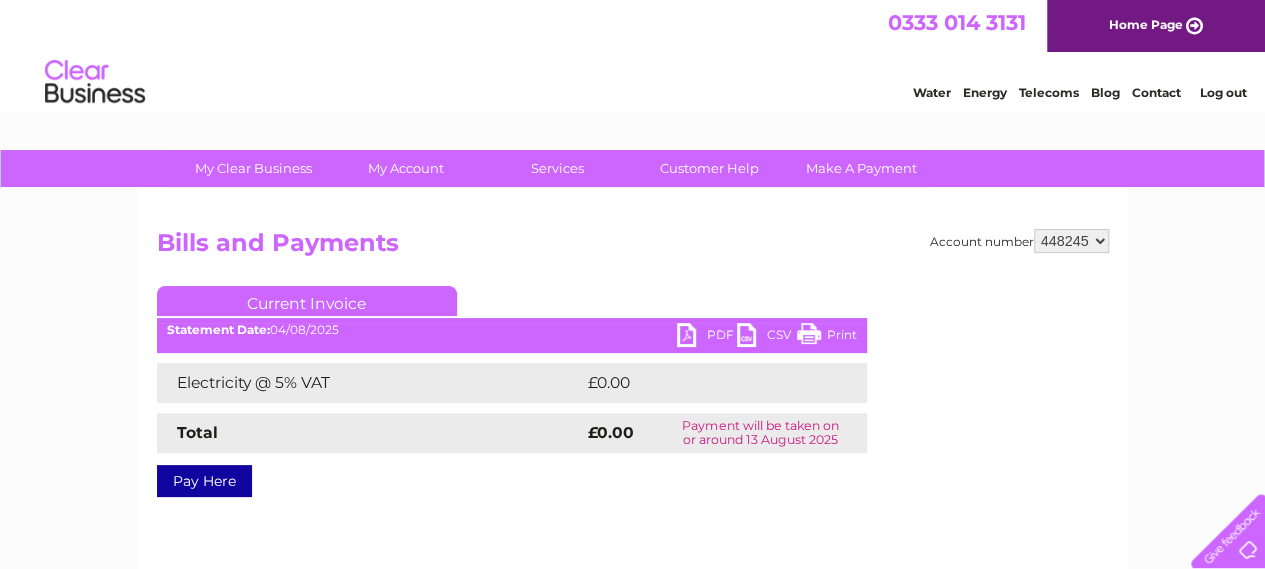 scroll, scrollTop: 0, scrollLeft: 0, axis: both 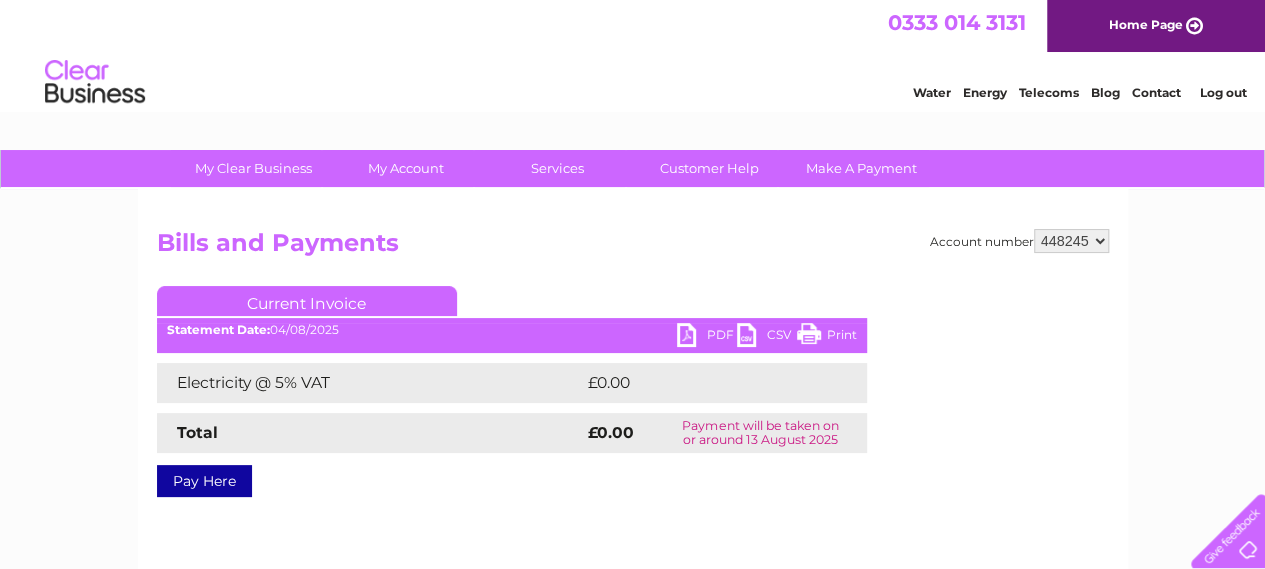 click on "411554
448241
448242
448243
448244
448245
448246" at bounding box center [1071, 241] 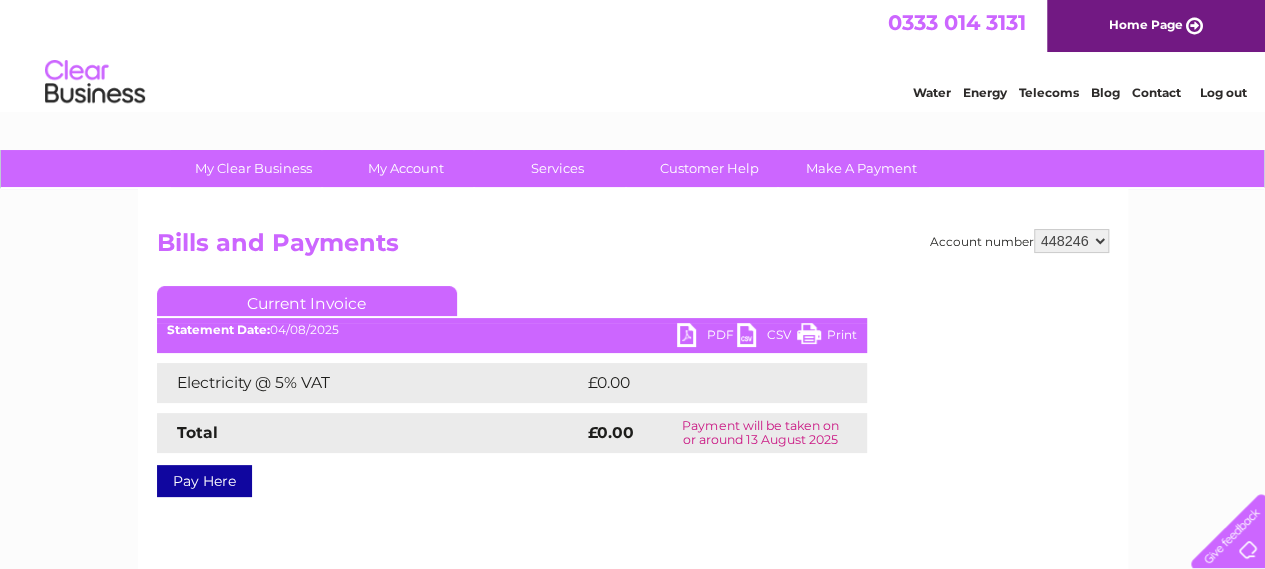 click on "411554
448241
448242
448243
448244
448245
448246" at bounding box center [1071, 241] 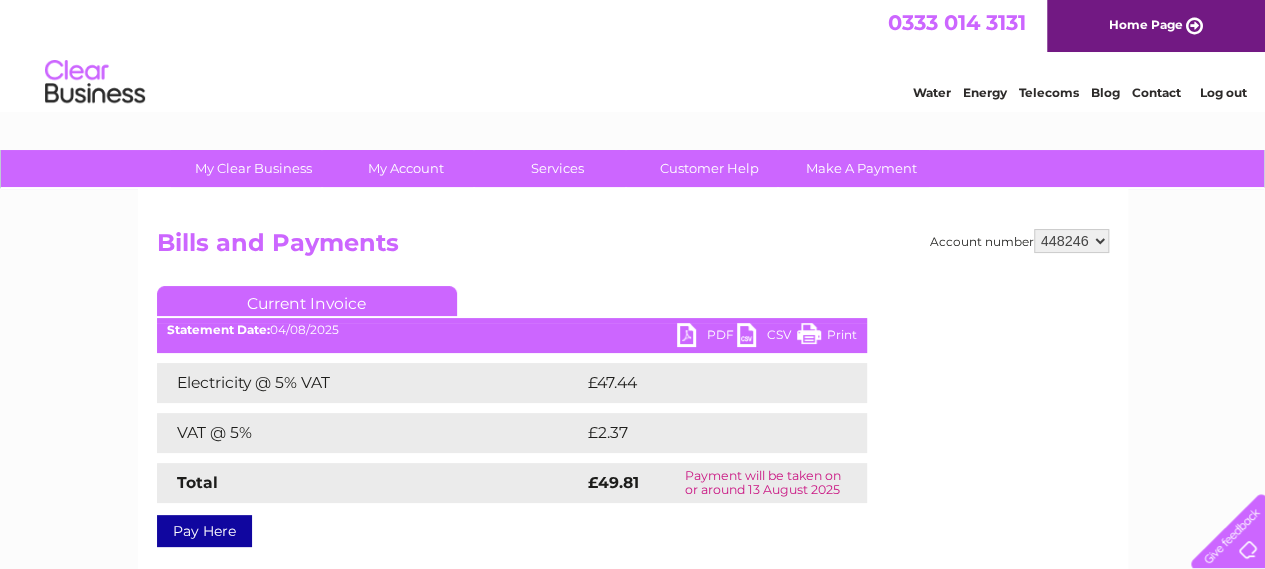 scroll, scrollTop: 0, scrollLeft: 0, axis: both 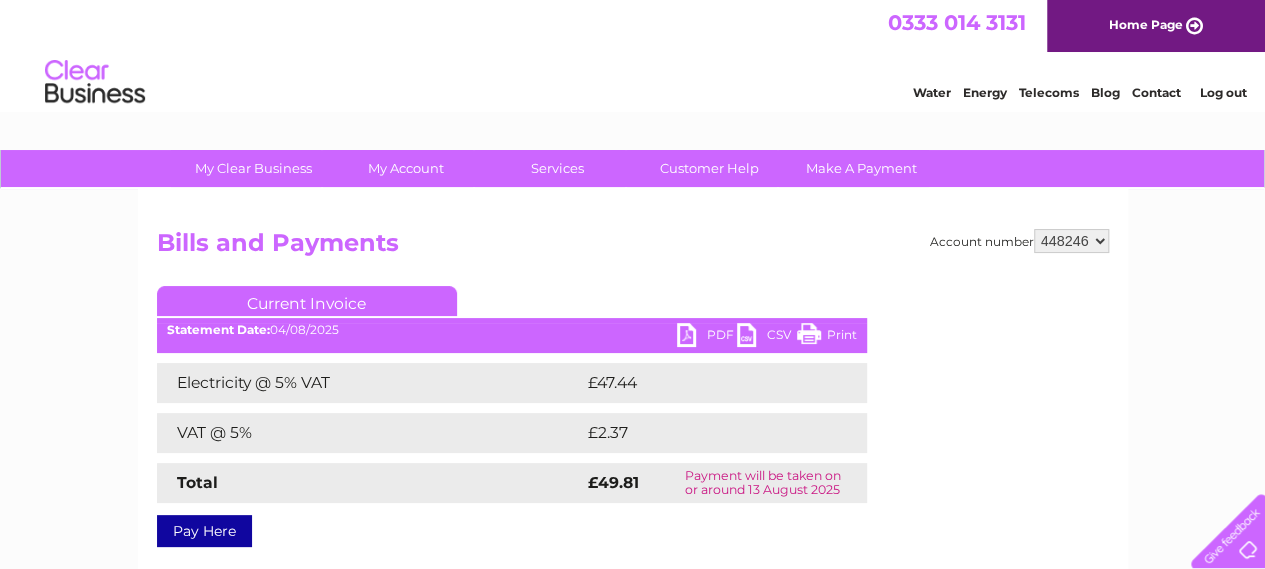 click on "PDF" at bounding box center (707, 337) 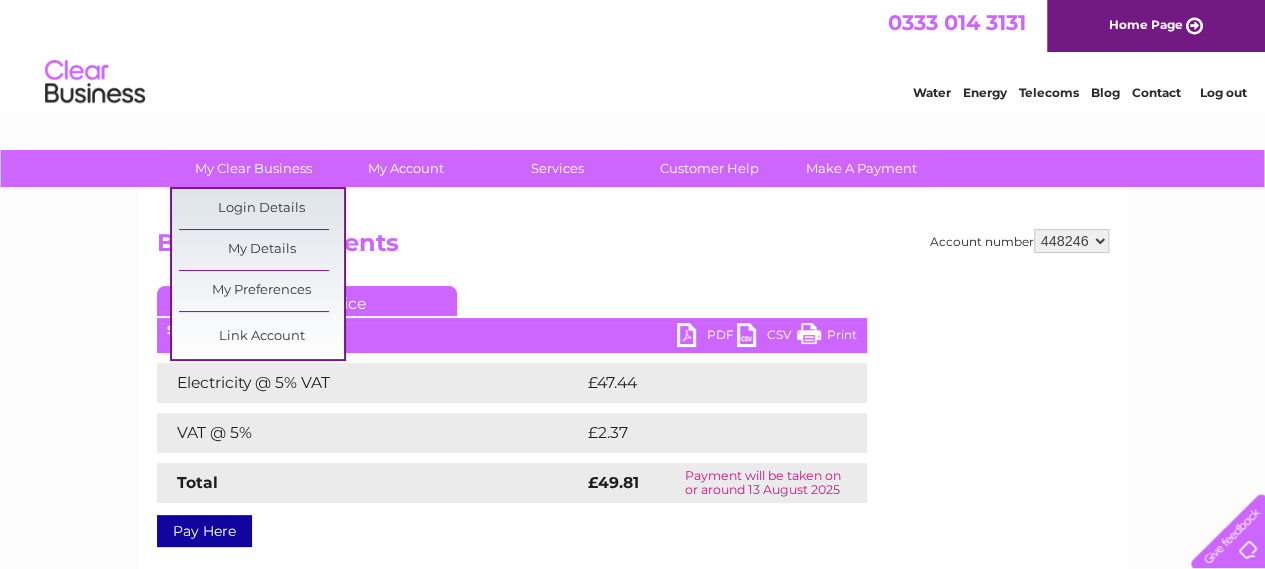 scroll, scrollTop: 0, scrollLeft: 0, axis: both 